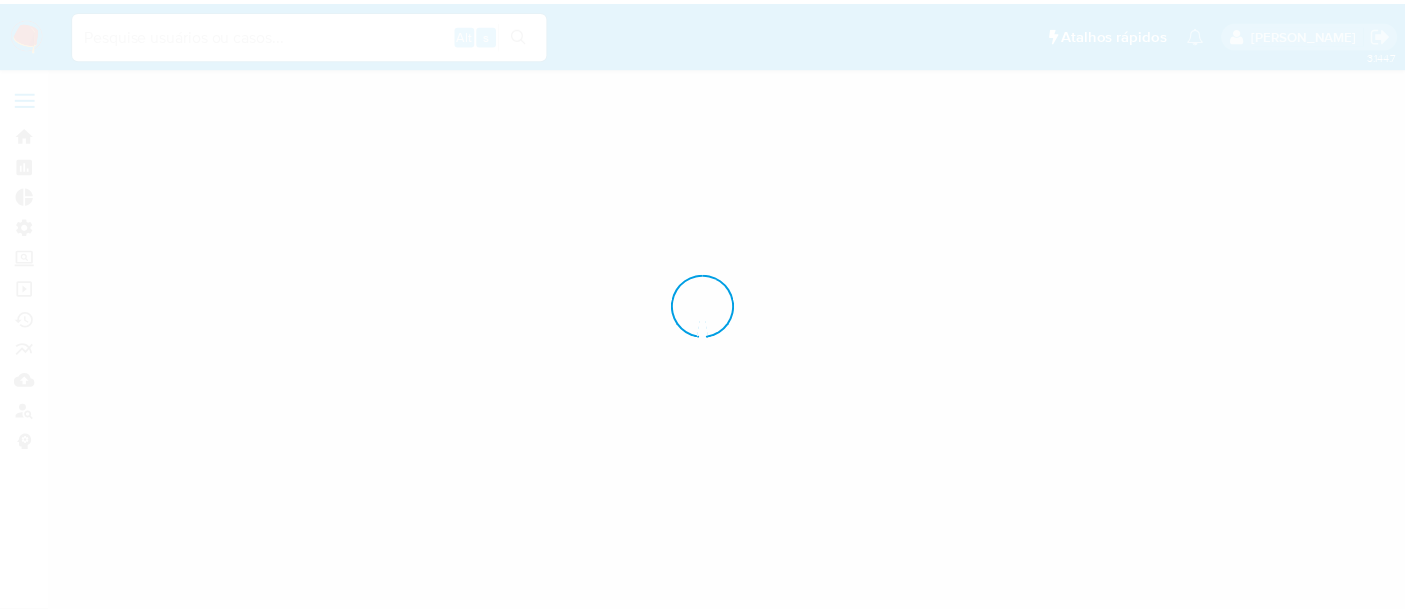 scroll, scrollTop: 0, scrollLeft: 0, axis: both 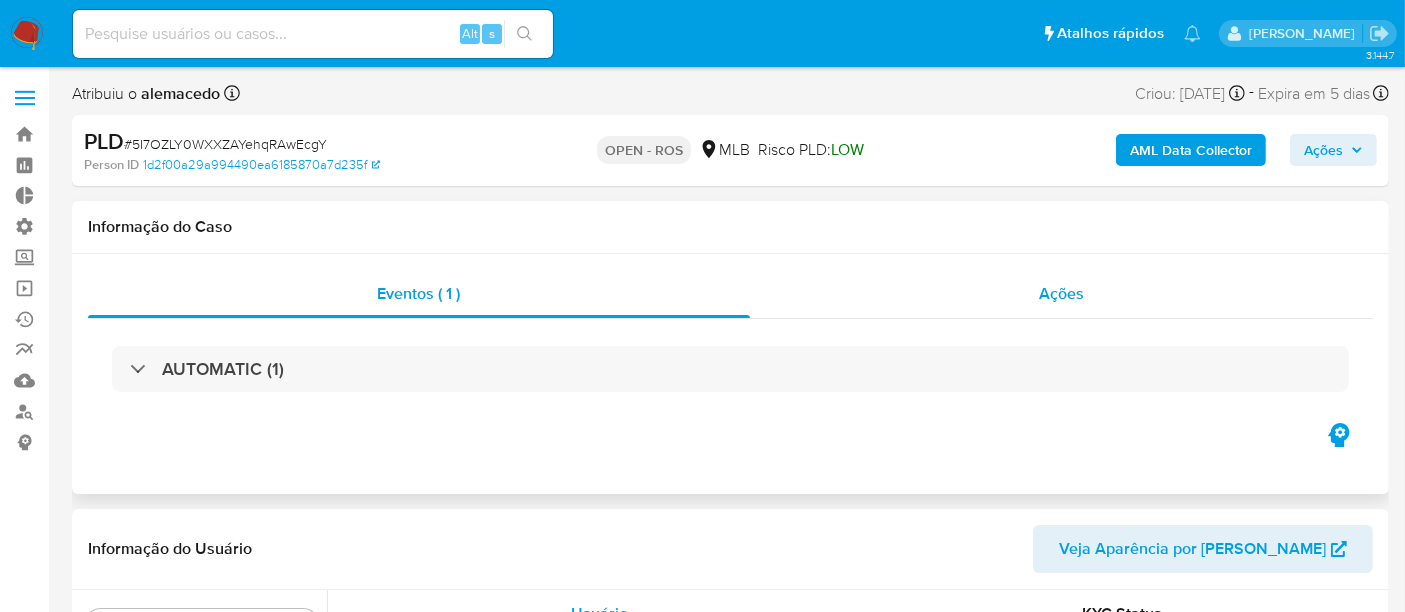 click on "Ações" at bounding box center (1061, 293) 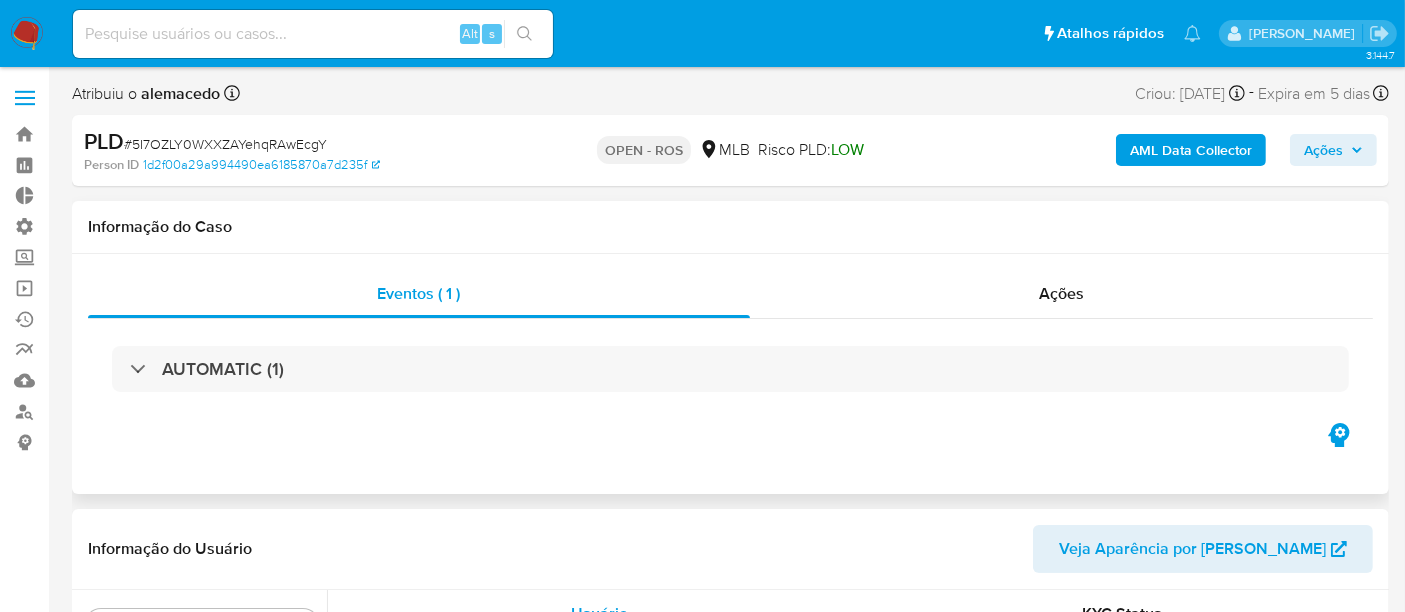 select on "10" 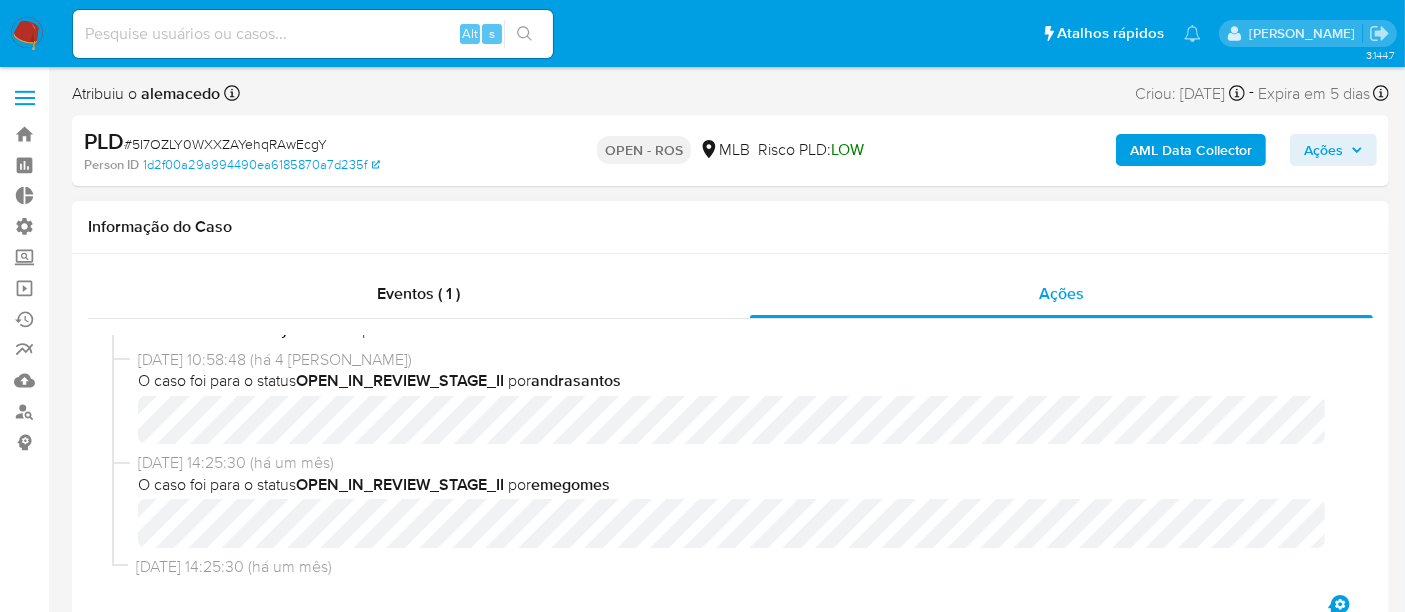 scroll, scrollTop: 1205, scrollLeft: 0, axis: vertical 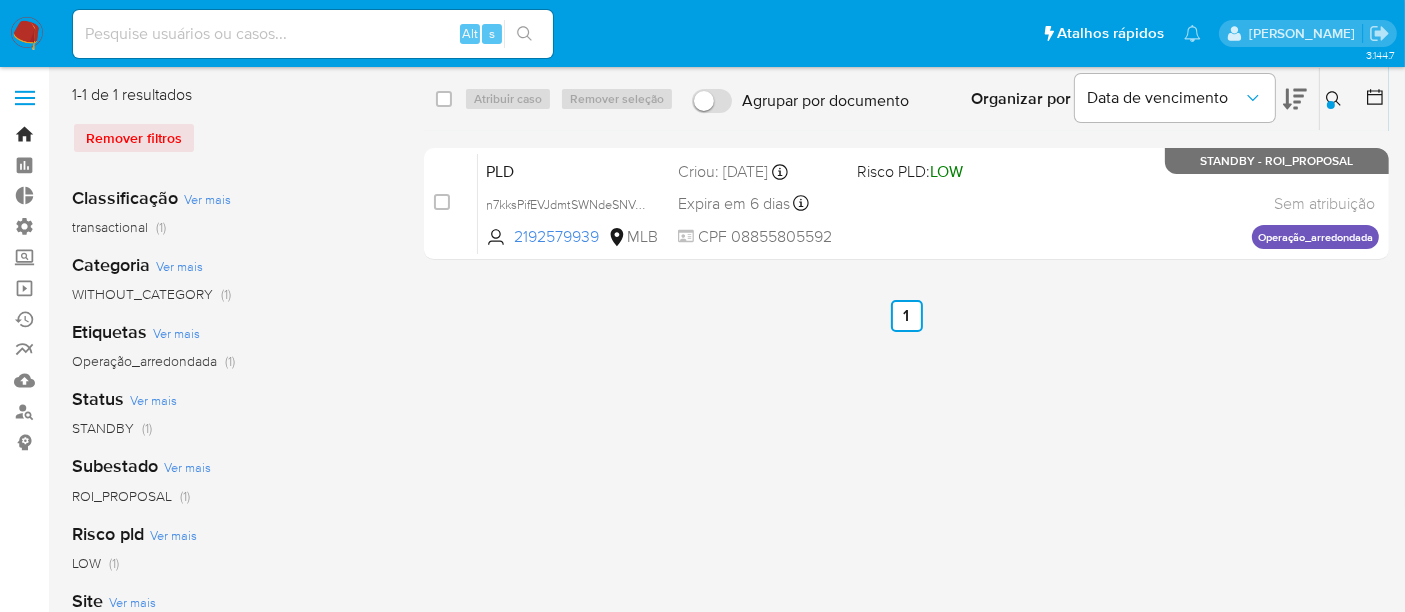 click on "Bandeja" at bounding box center (119, 134) 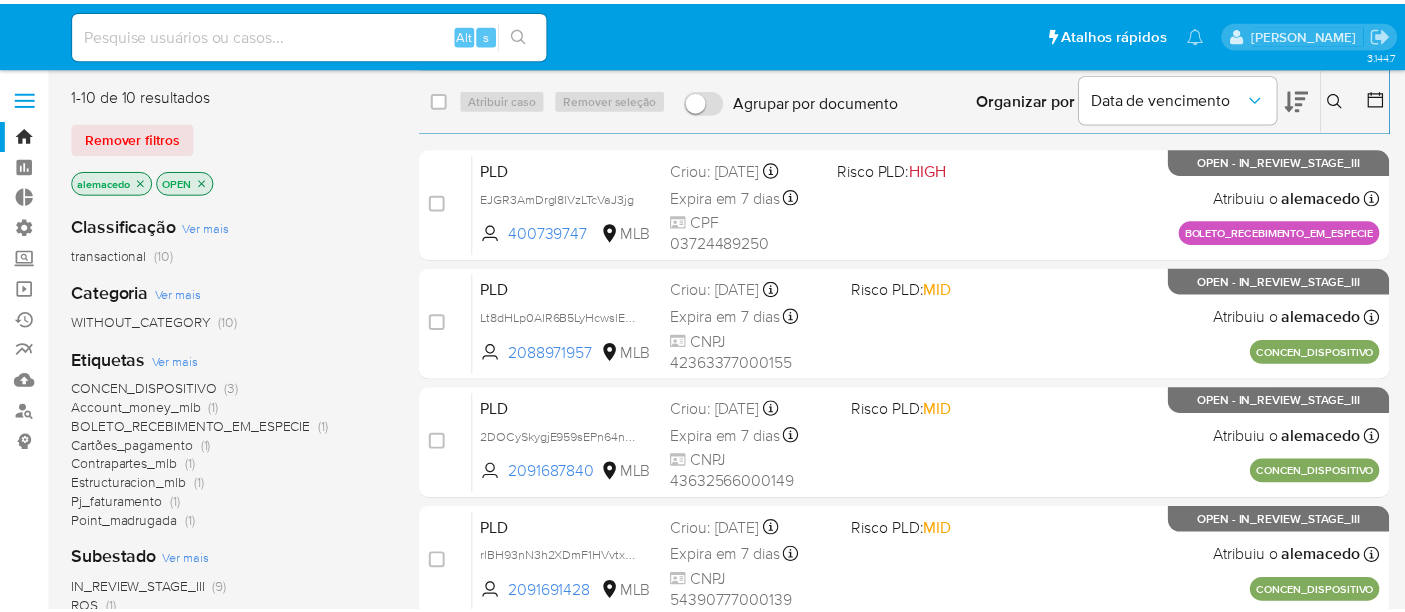scroll, scrollTop: 0, scrollLeft: 0, axis: both 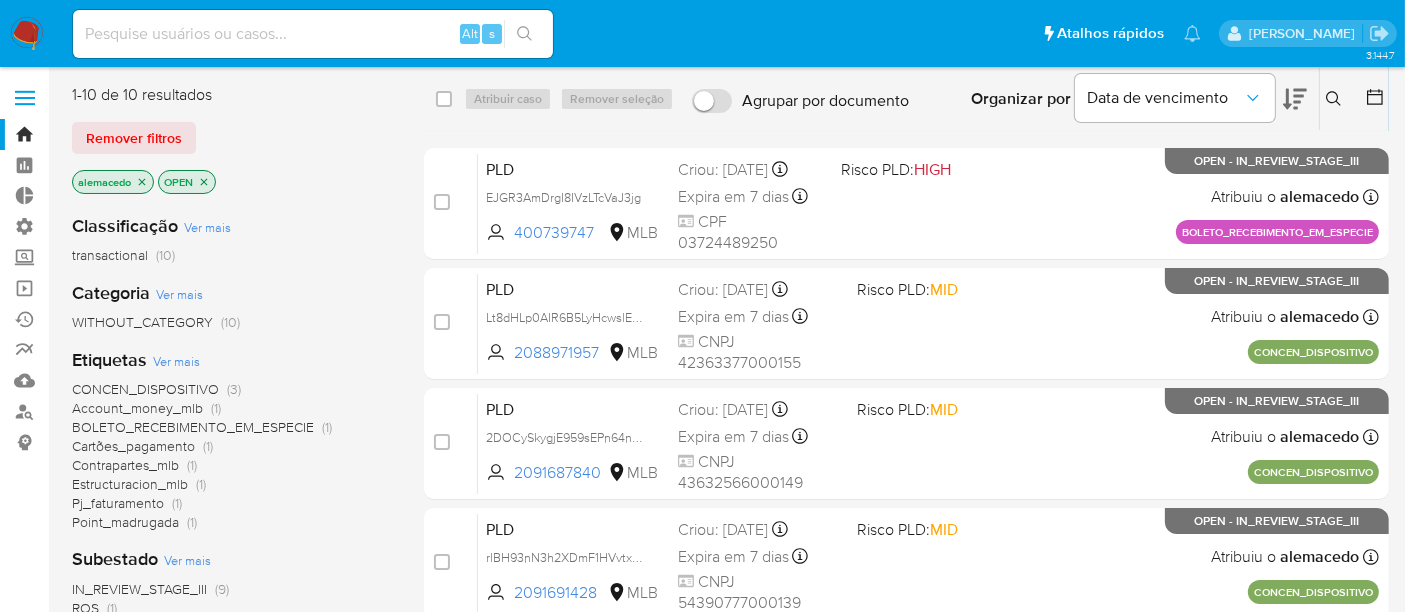 drag, startPoint x: 136, startPoint y: 146, endPoint x: 1153, endPoint y: 139, distance: 1017.0241 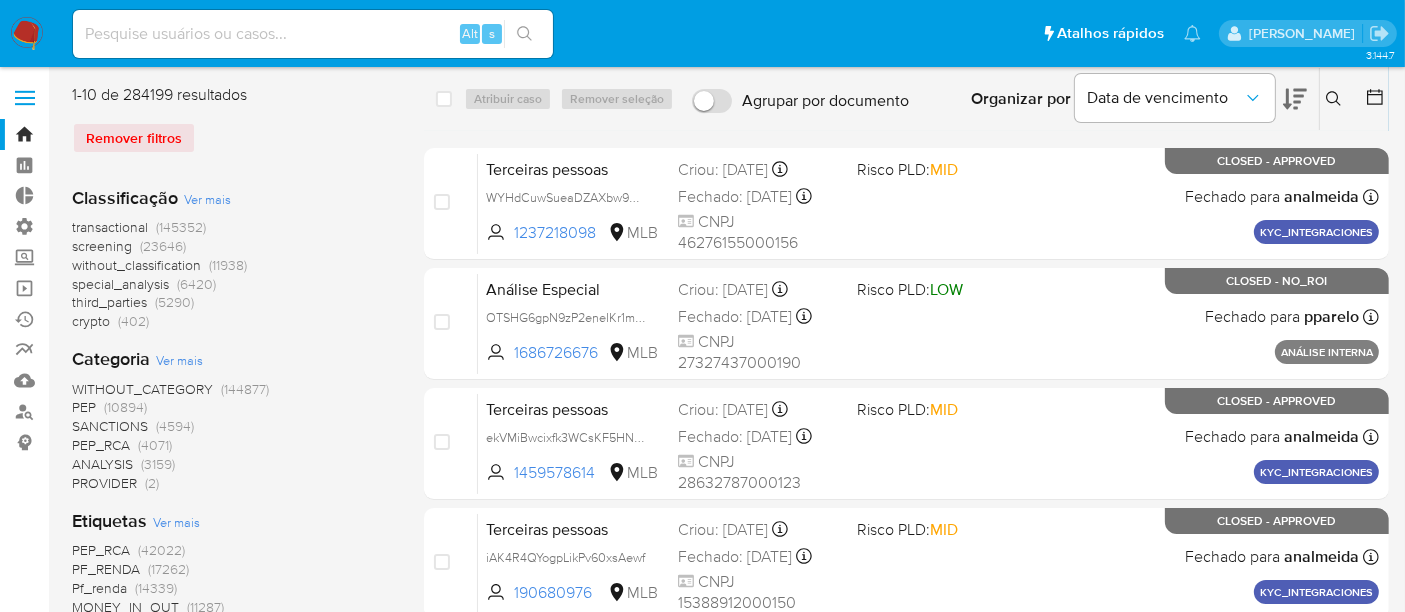 click 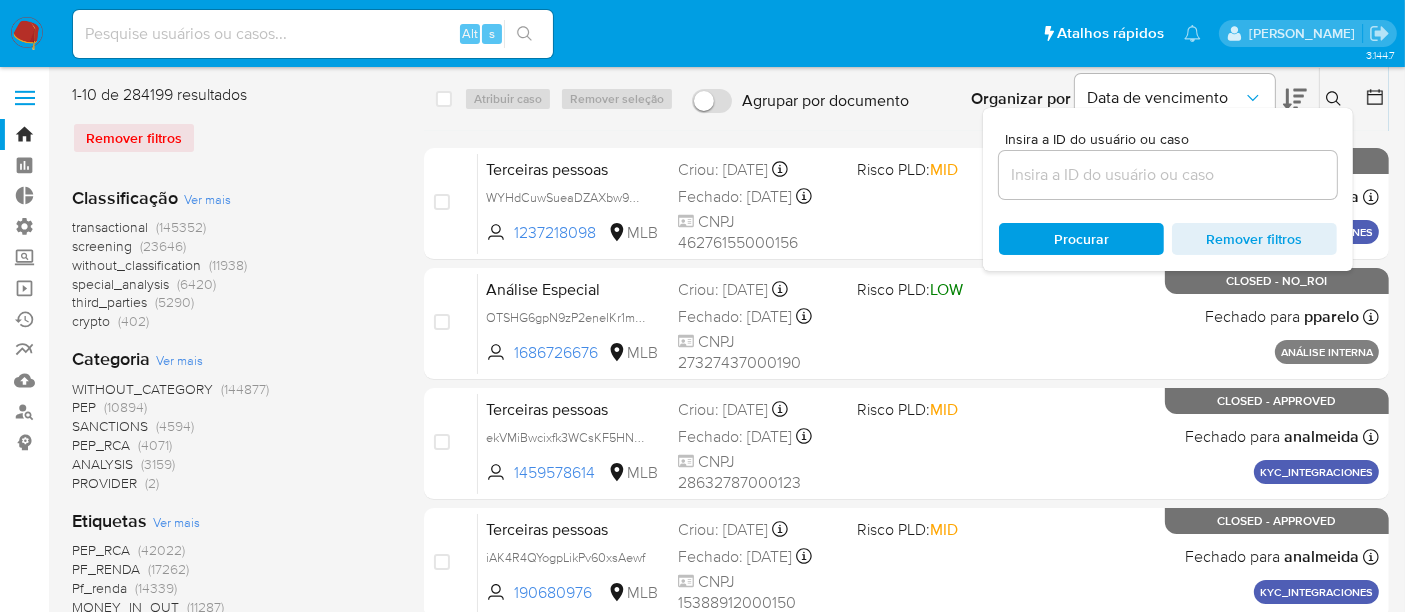 click at bounding box center [1168, 175] 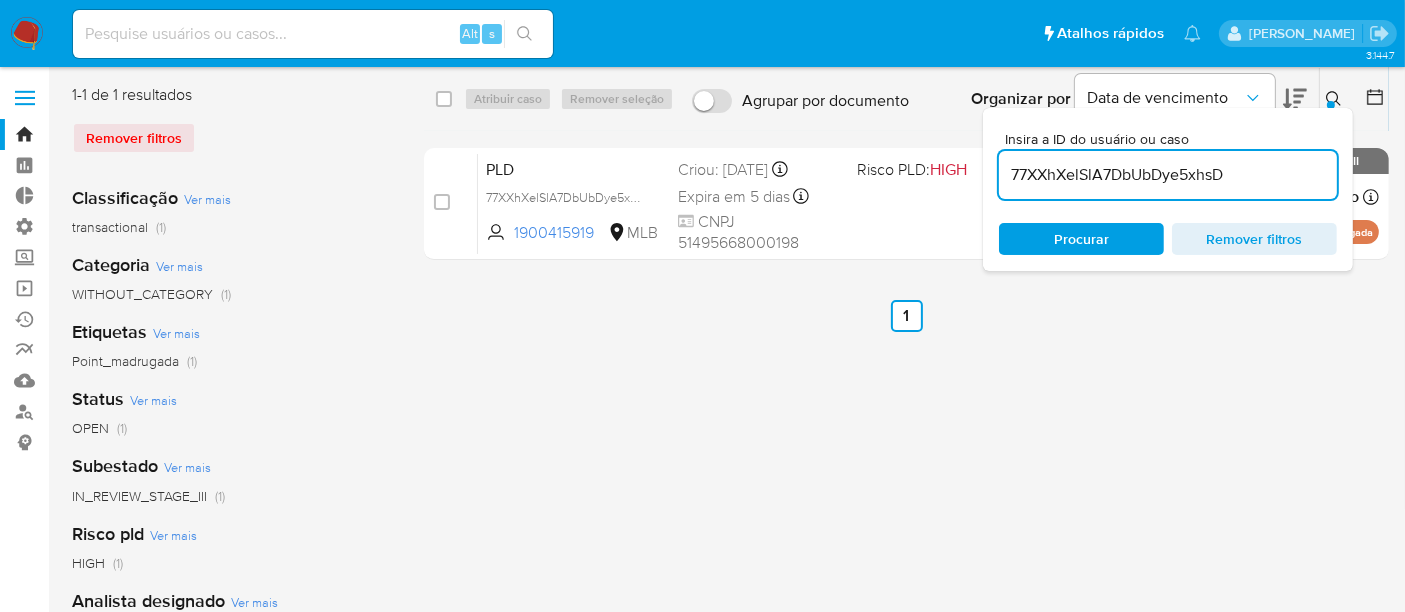click at bounding box center [1336, 99] 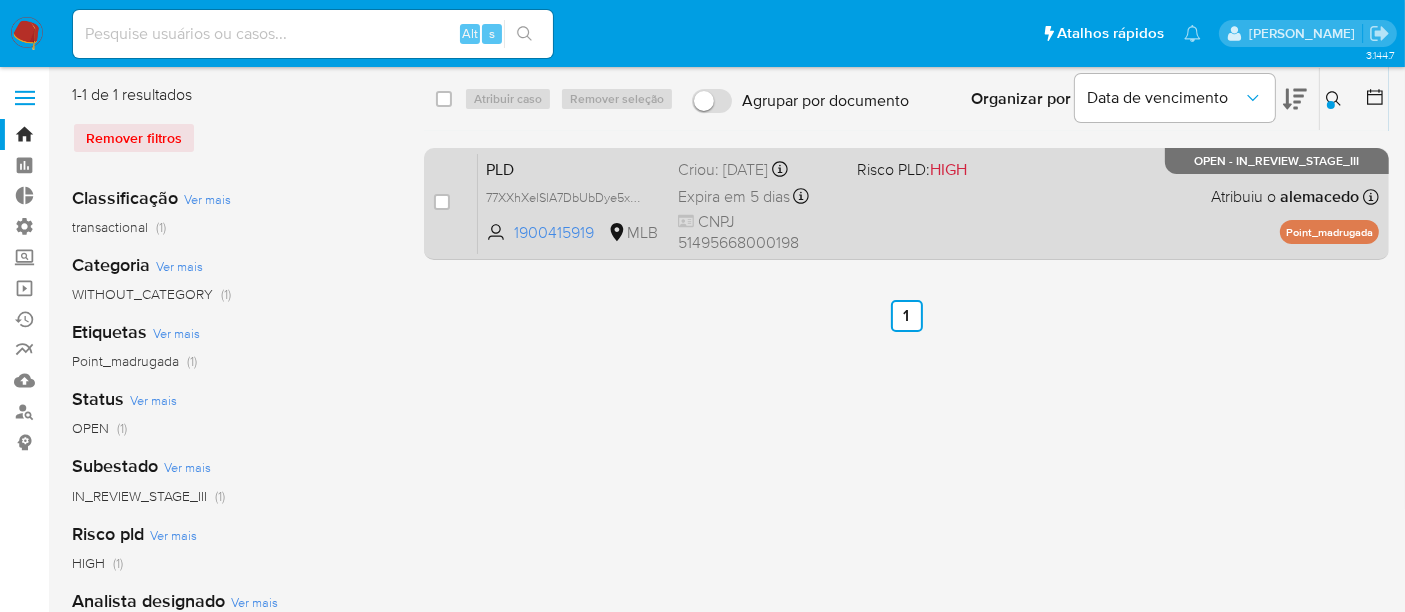 click on "PLD" at bounding box center [574, 168] 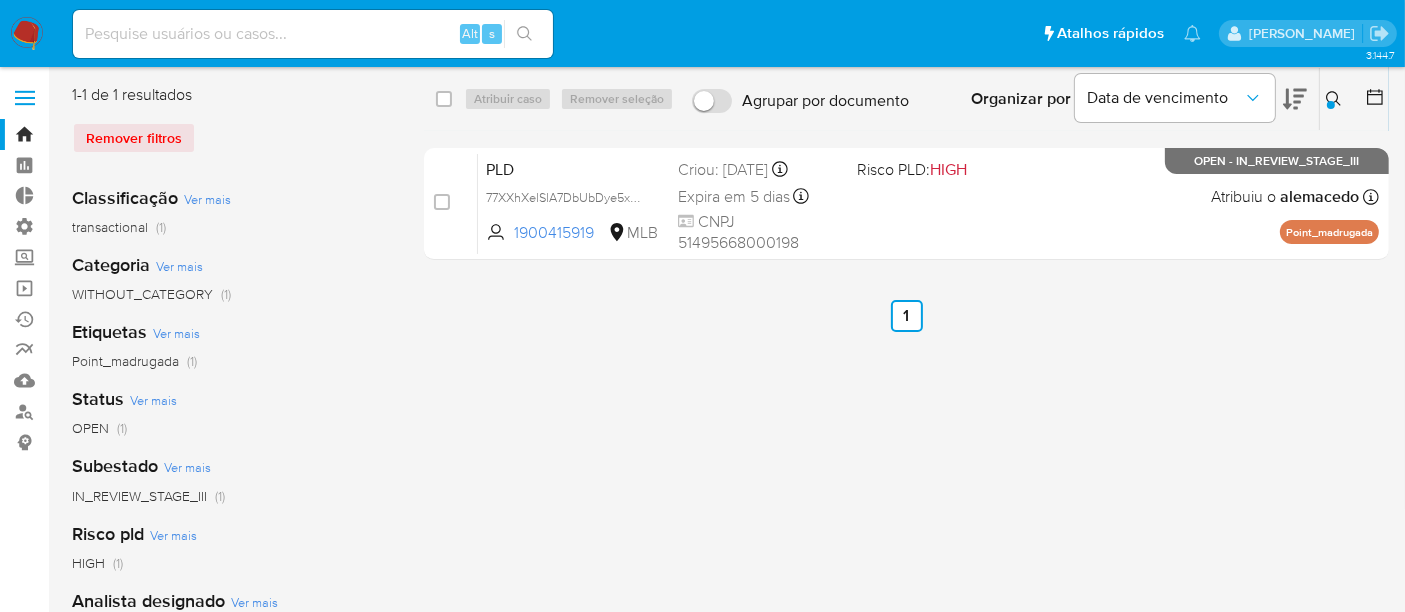 click 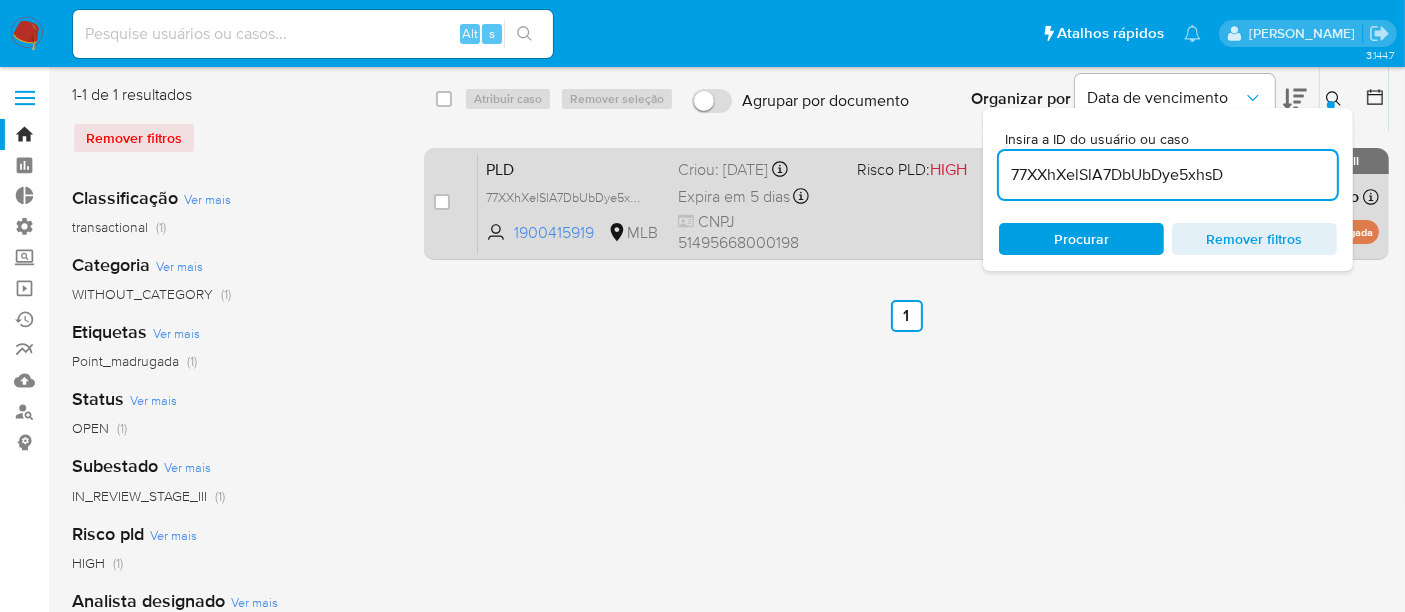 drag, startPoint x: 1251, startPoint y: 170, endPoint x: 971, endPoint y: 181, distance: 280.21597 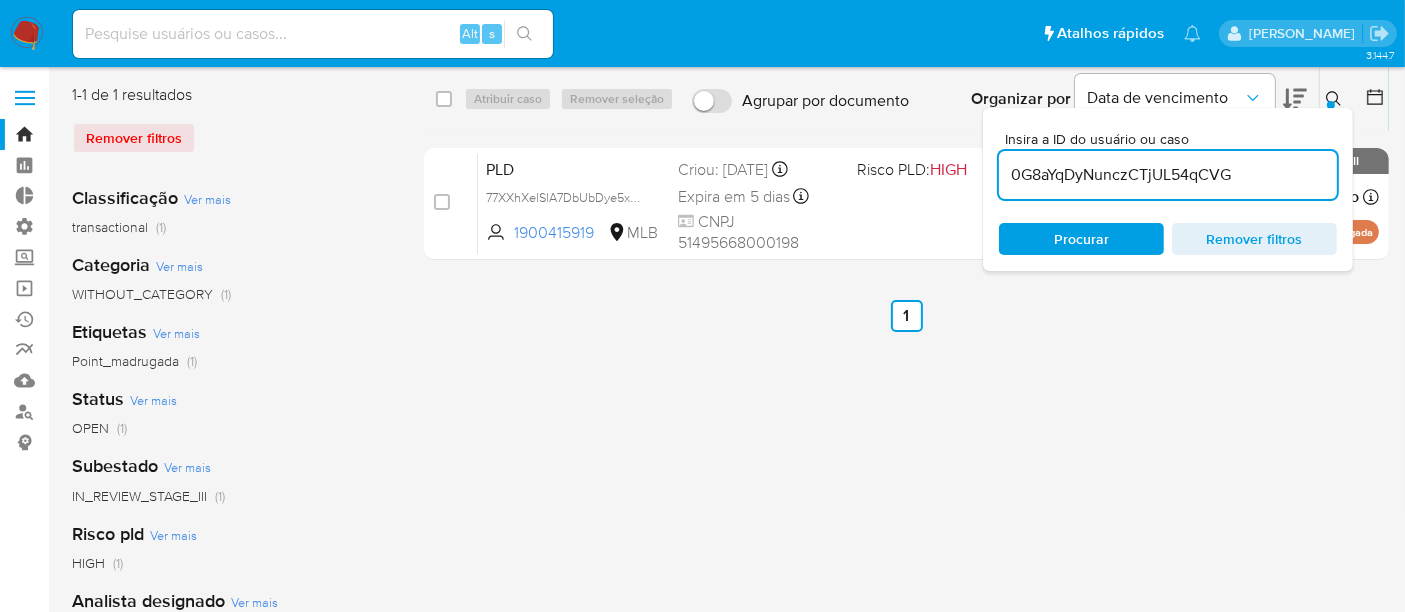 type on "0G8aYqDyNunczCTjUL54qCVG" 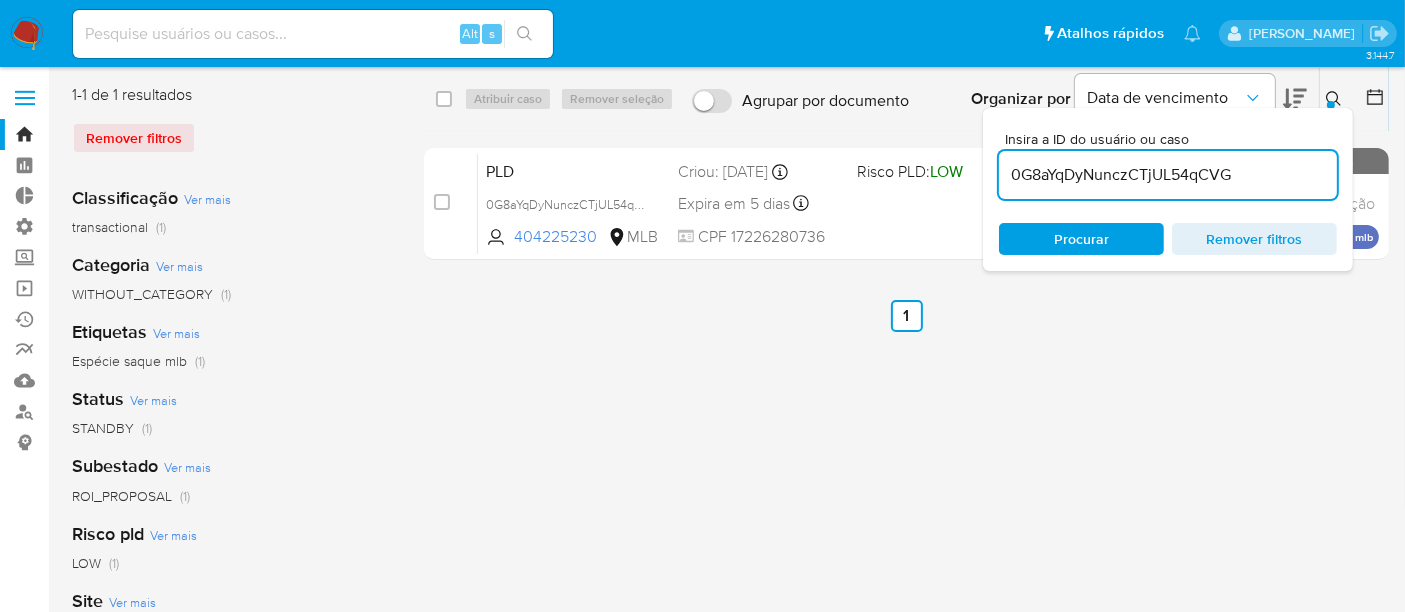 click on "Procurar" at bounding box center [1081, 239] 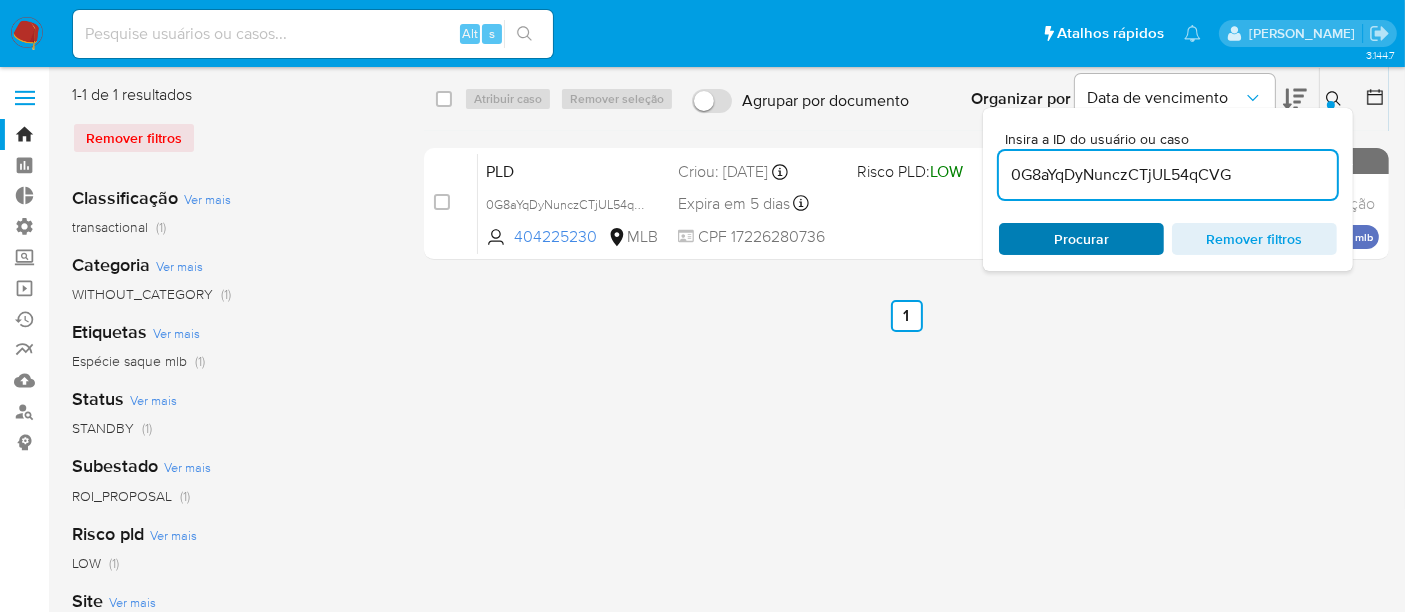 click on "Procurar Remover filtros" at bounding box center [1168, 239] 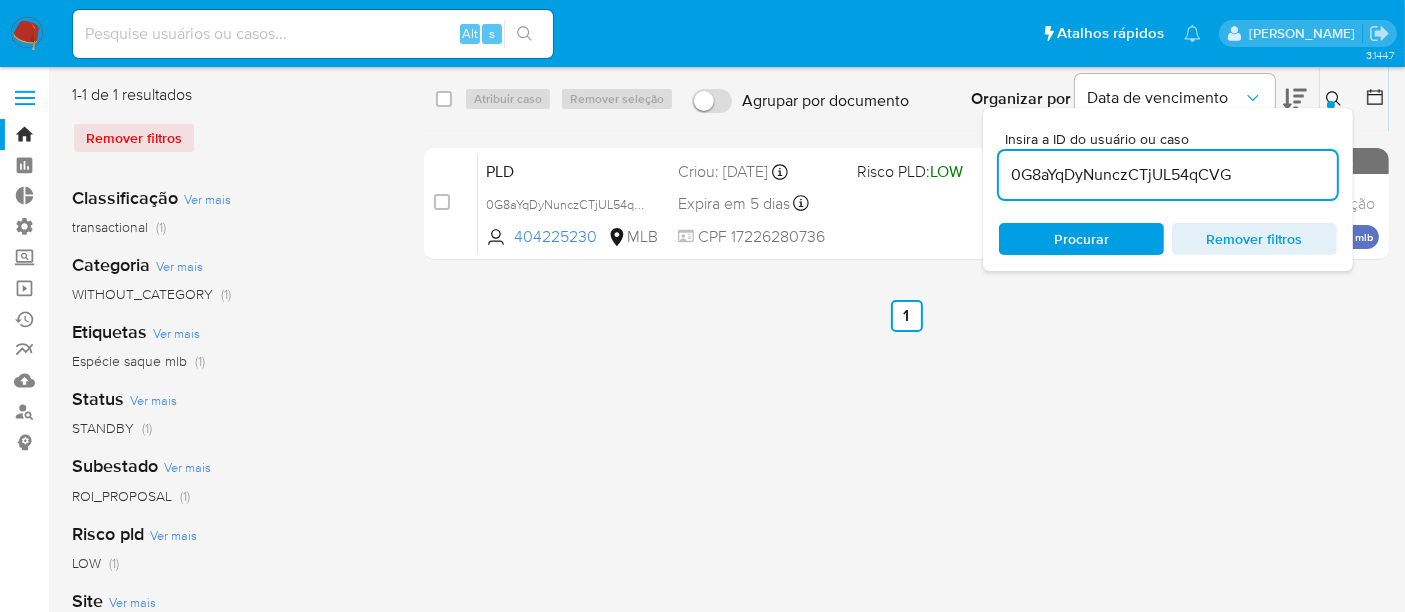 click on "Procurar" at bounding box center (1081, 239) 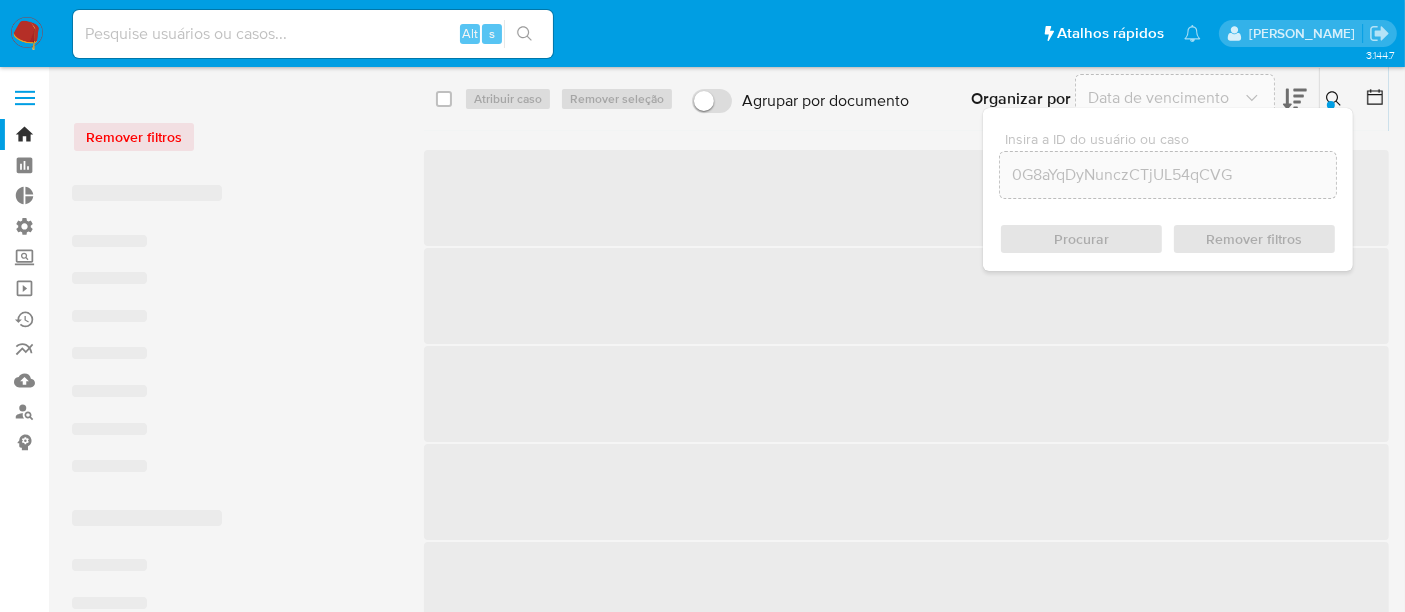 click at bounding box center (1336, 99) 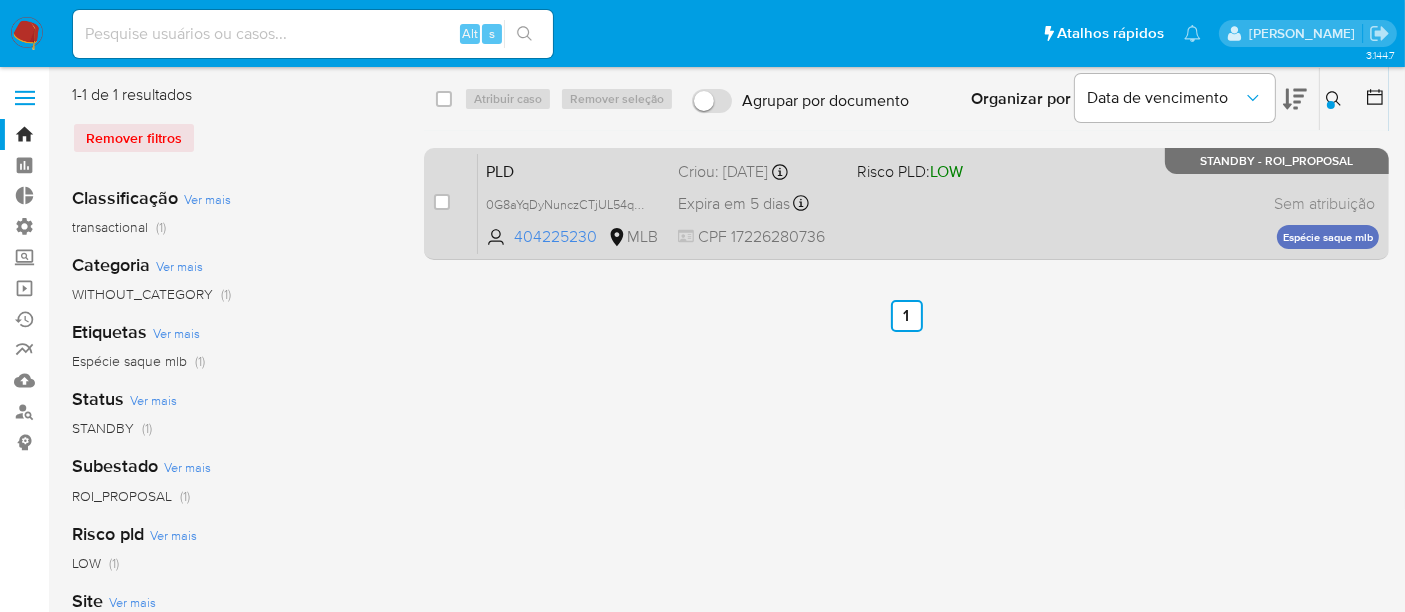 click on "PLD" at bounding box center (574, 170) 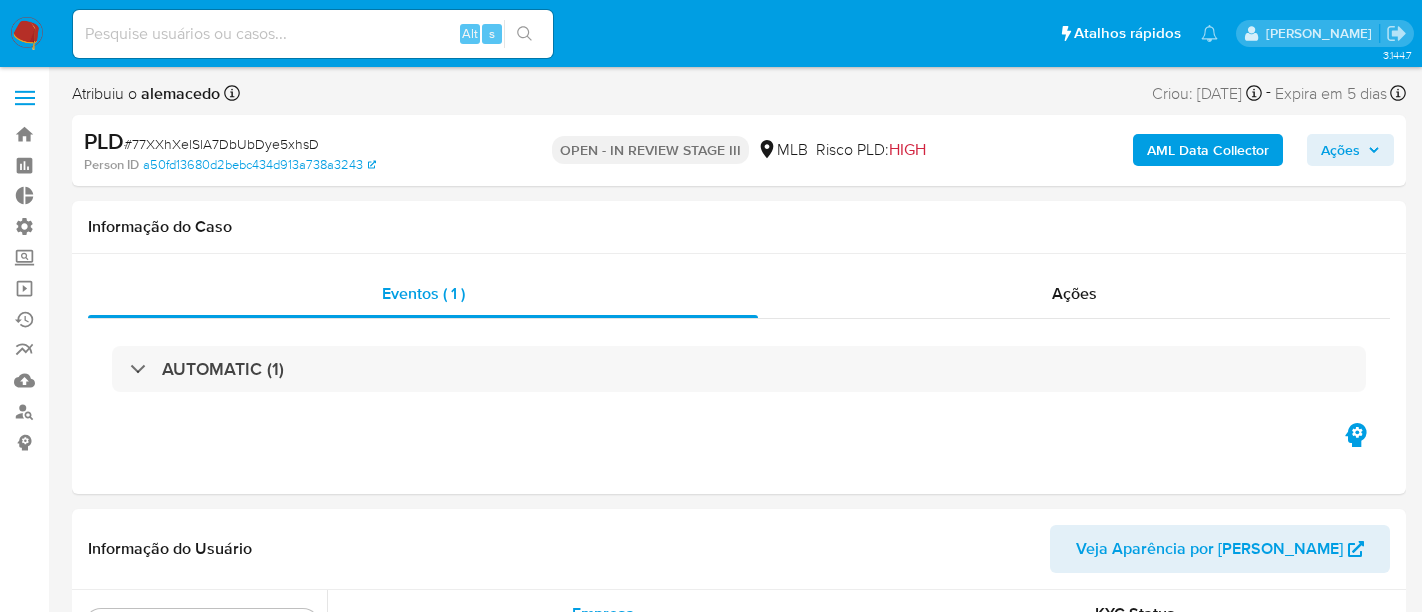 select on "10" 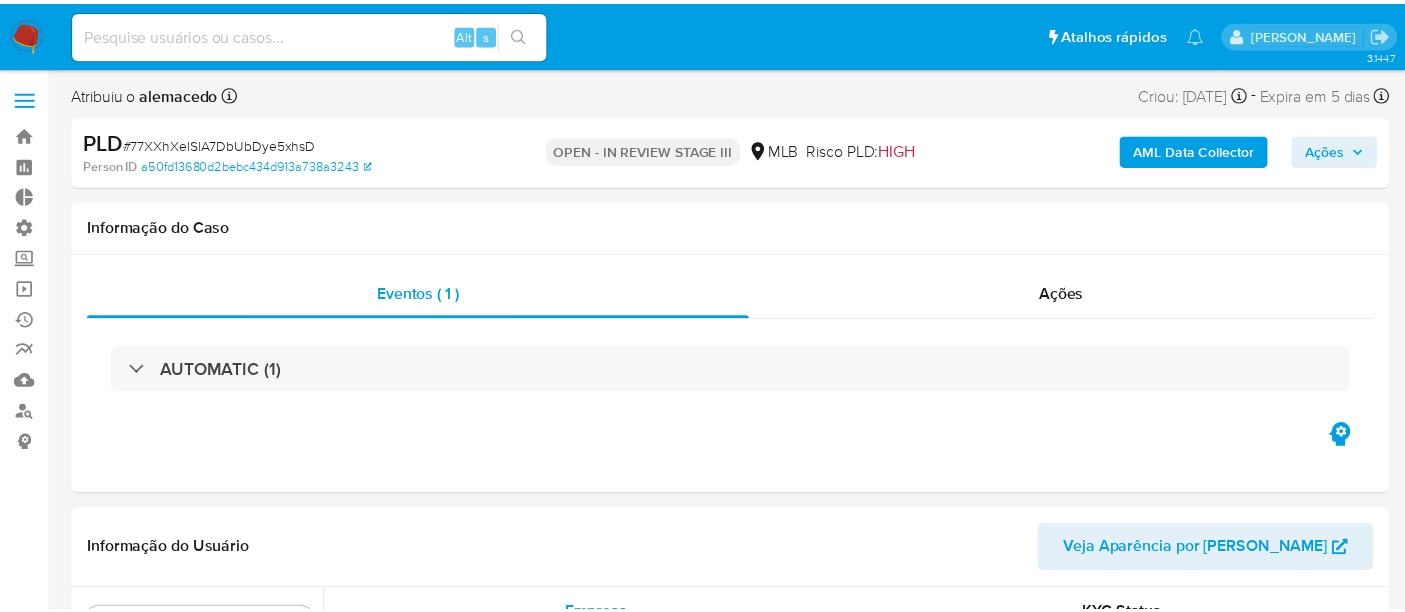 scroll, scrollTop: 0, scrollLeft: 0, axis: both 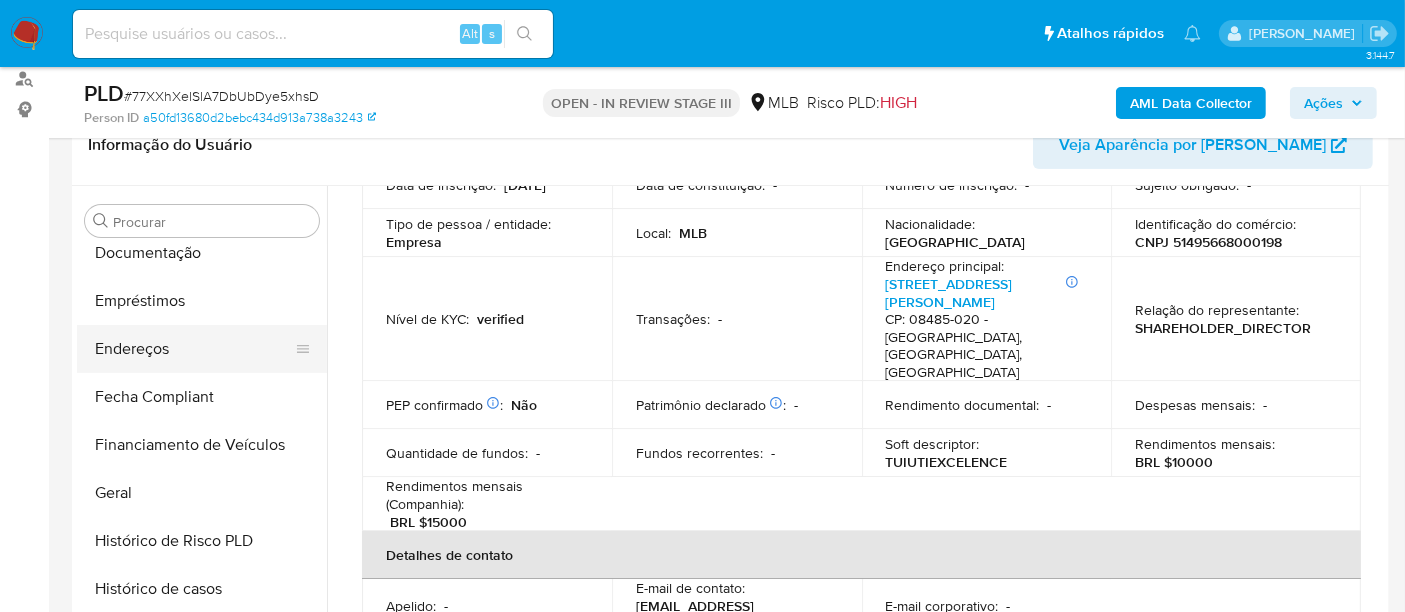 click on "Endereços" at bounding box center (194, 349) 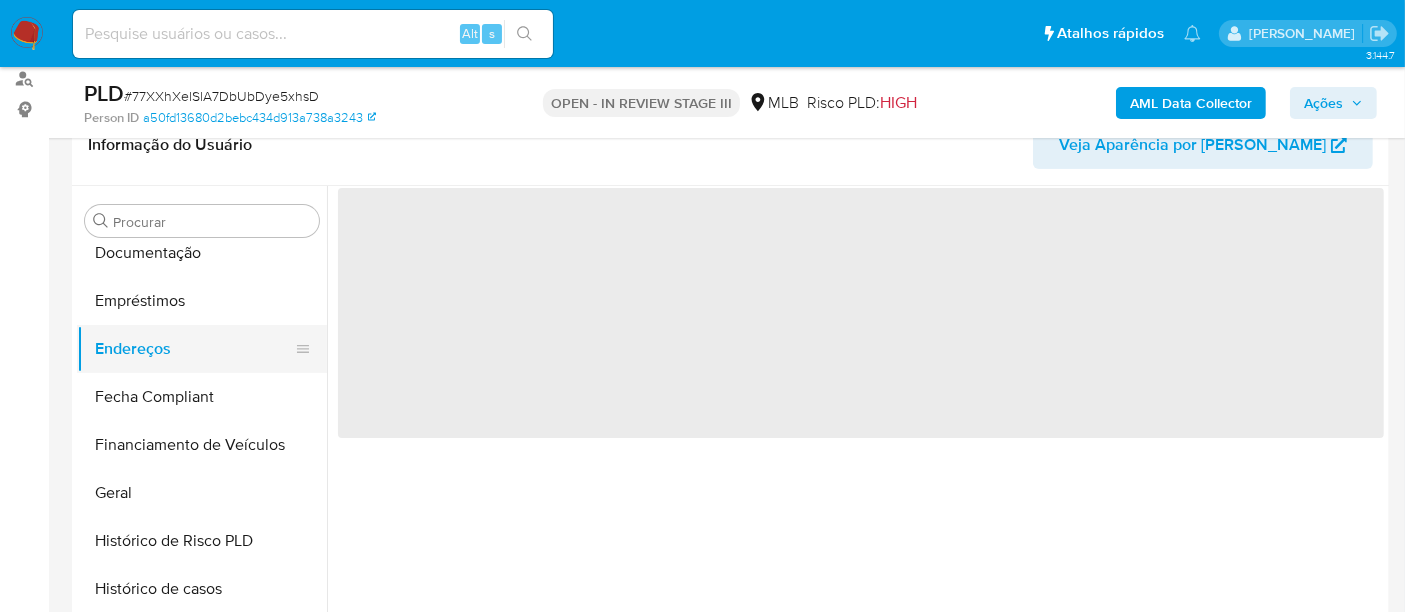 scroll, scrollTop: 0, scrollLeft: 0, axis: both 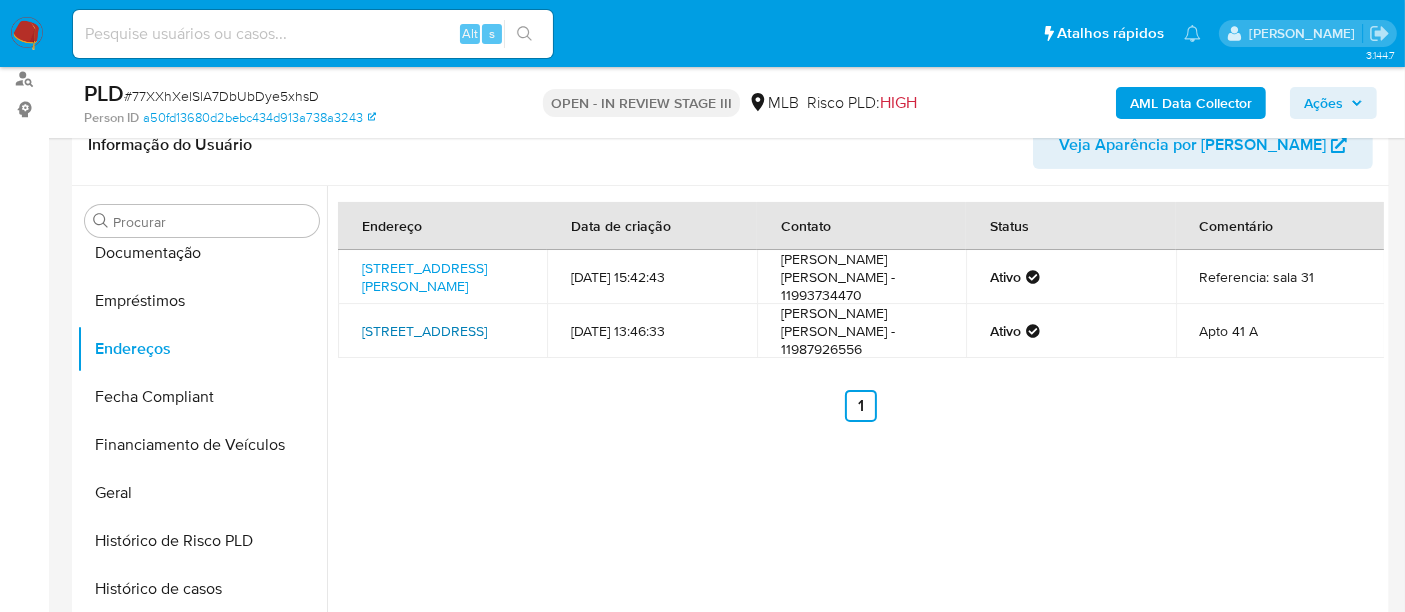 click on "Rua Nascer Do Sol 1040, São Paulo, São Paulo, 08485020, Brasil 1040" at bounding box center (424, 331) 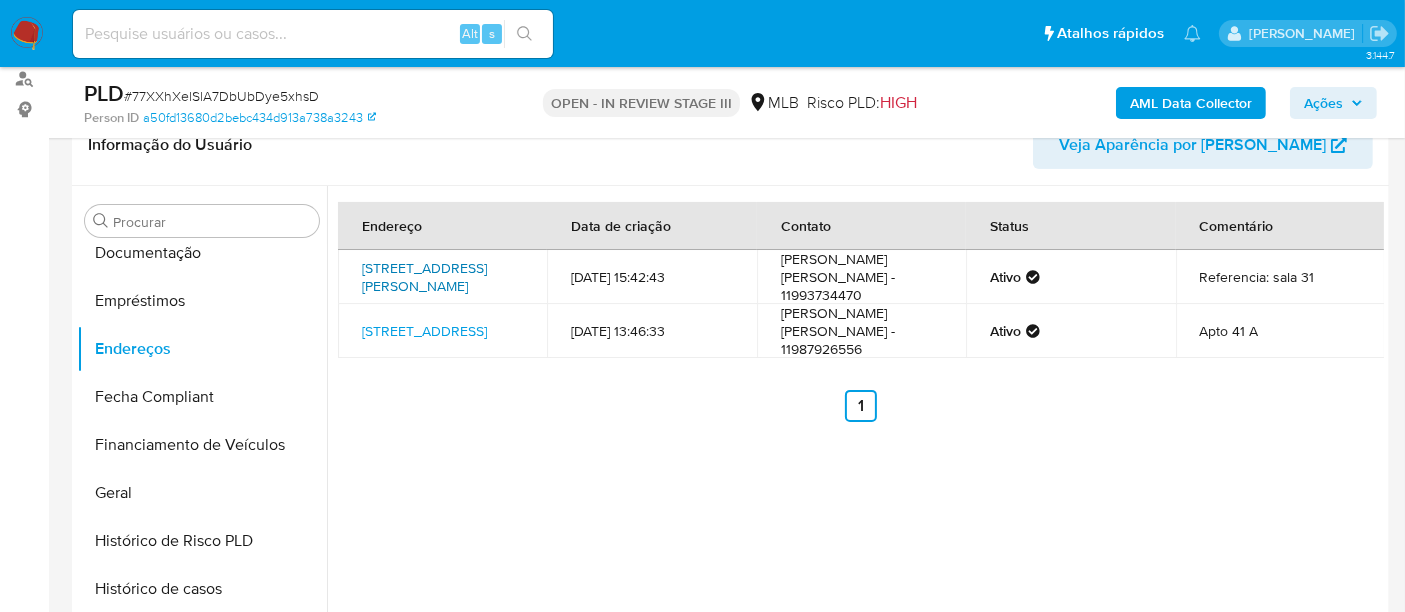 click on "Rua Coronel Luís Americano 352, São Paulo, São Paulo, 03308020, Brasil 352" at bounding box center [424, 277] 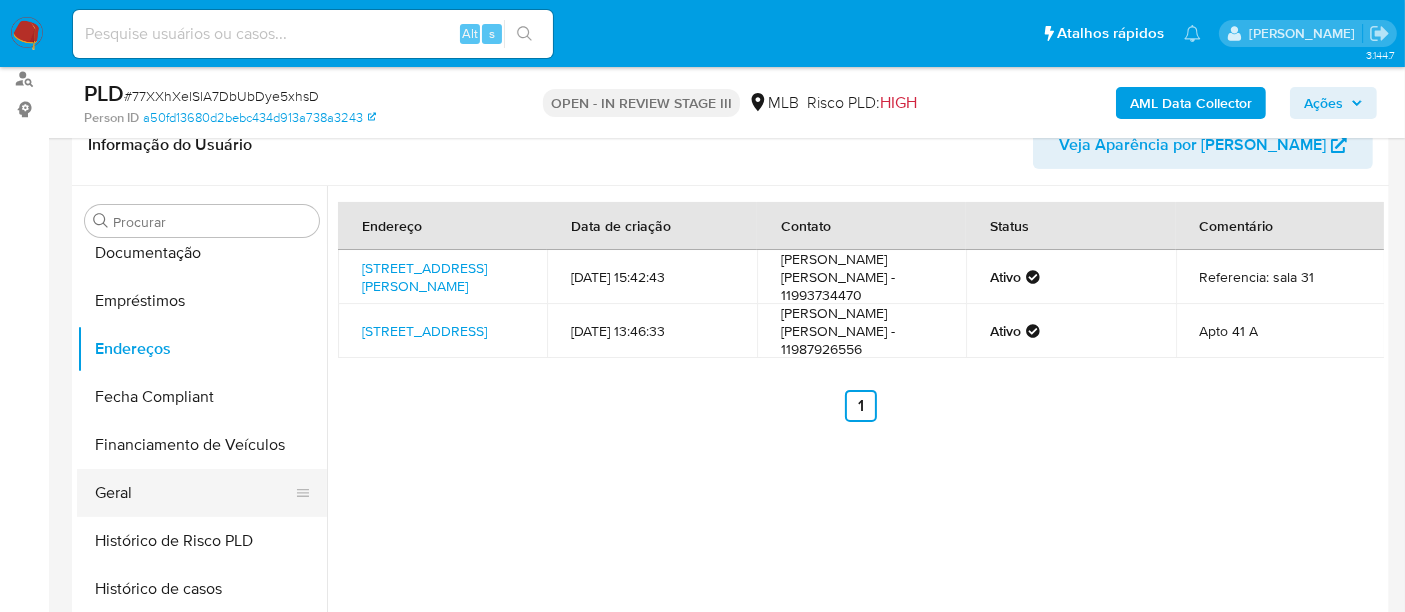 click on "Geral" at bounding box center (194, 493) 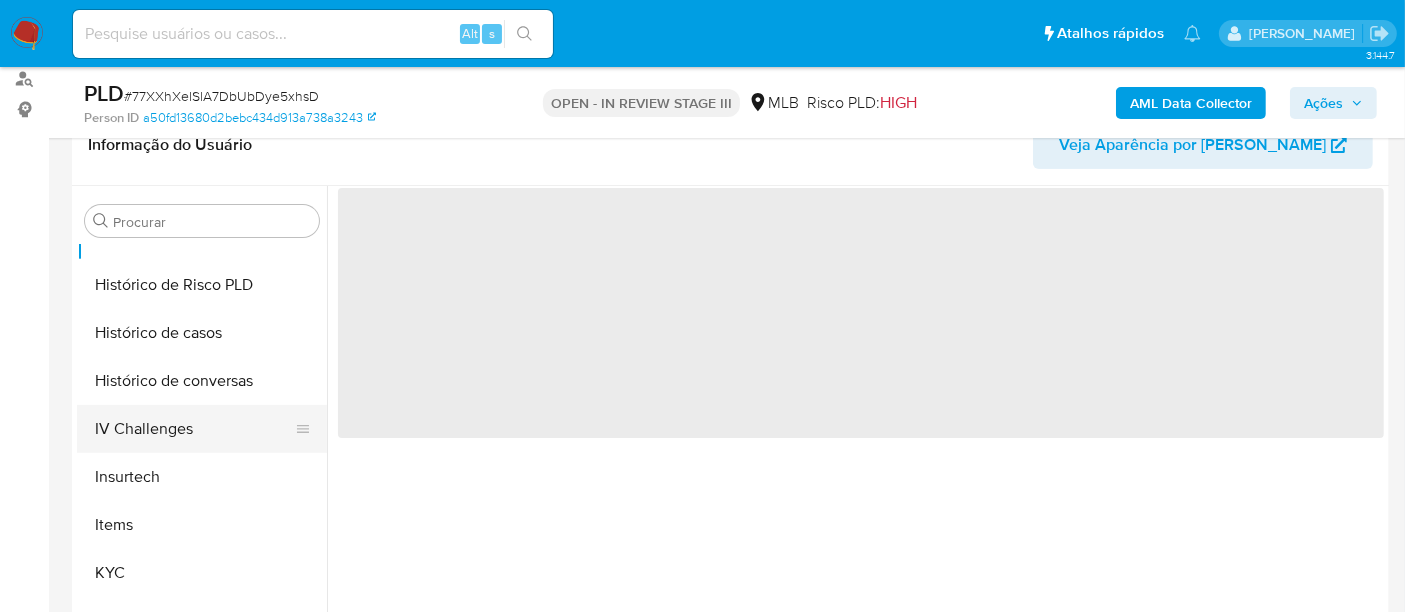 scroll, scrollTop: 733, scrollLeft: 0, axis: vertical 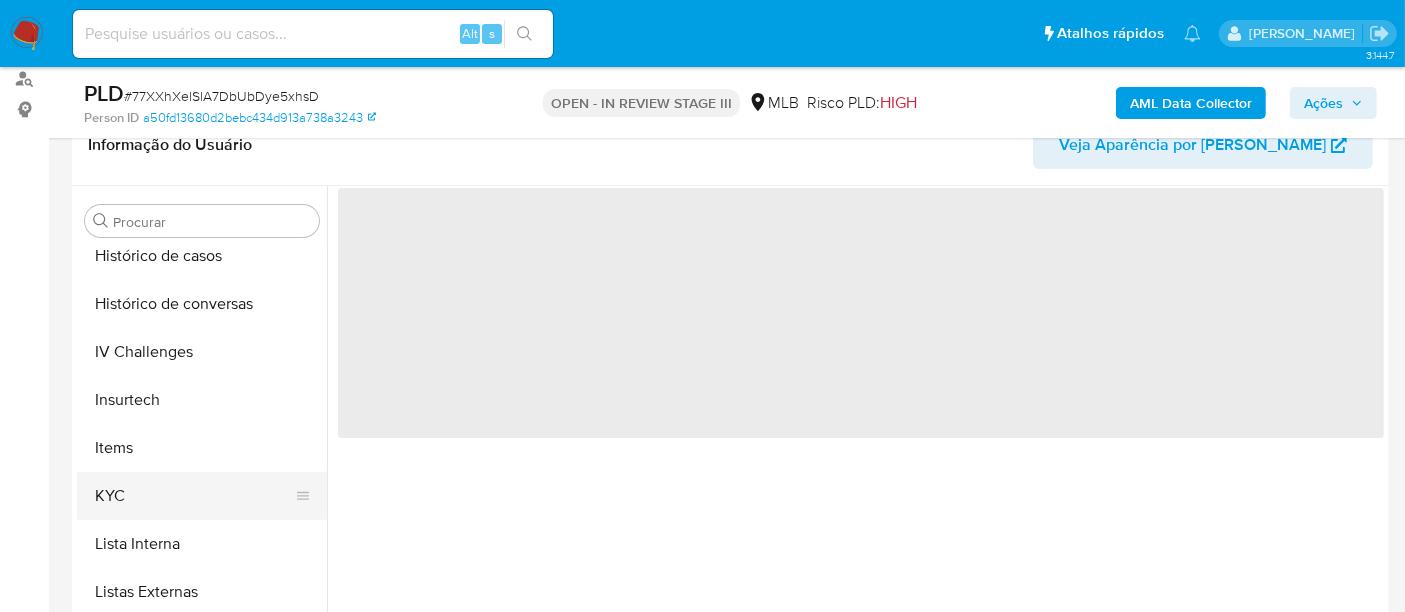 click on "KYC" at bounding box center (194, 496) 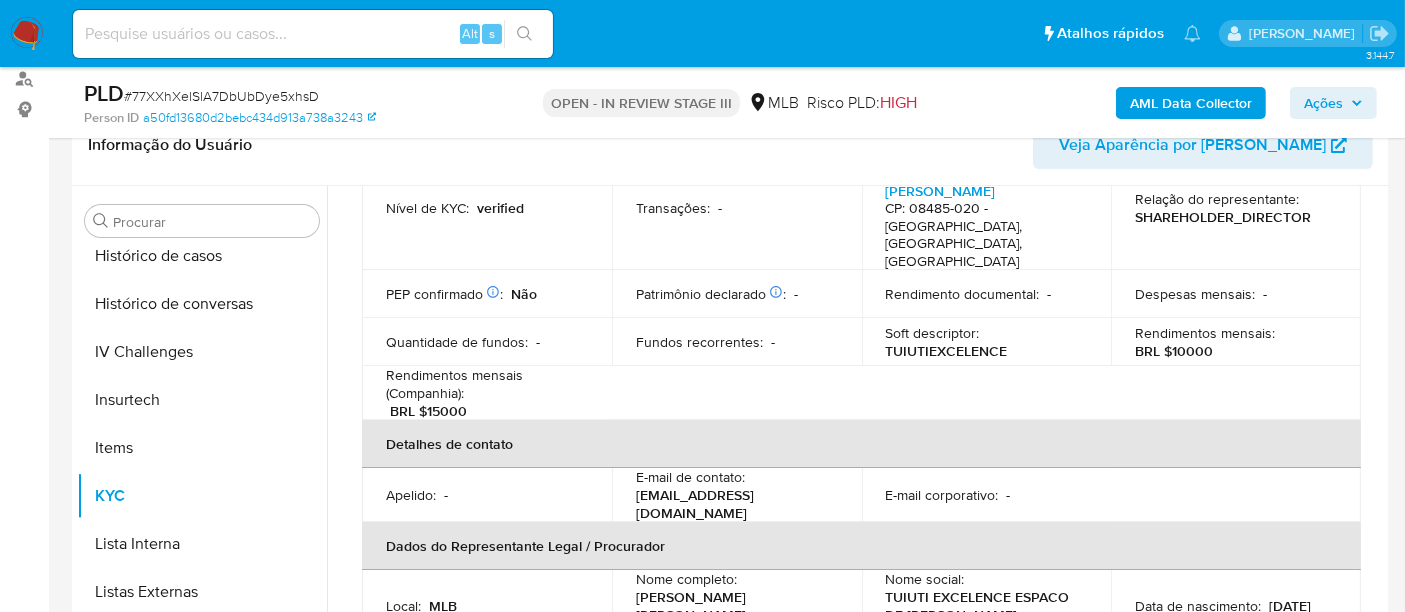 scroll, scrollTop: 222, scrollLeft: 0, axis: vertical 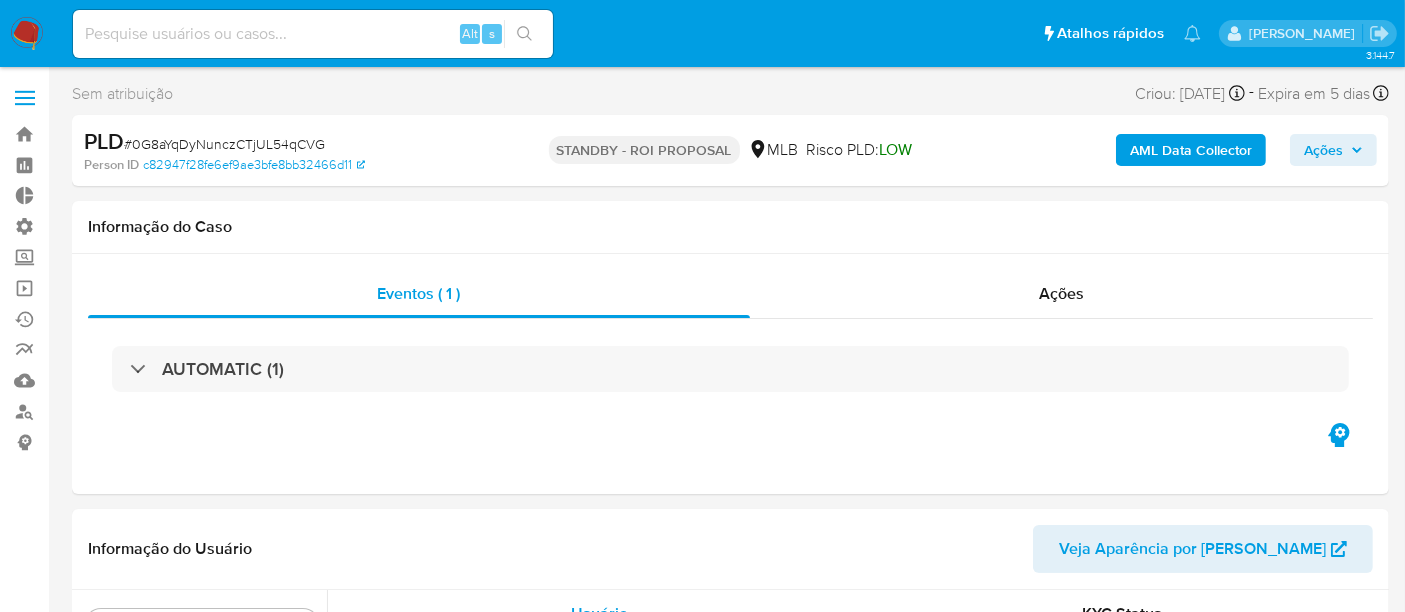 select on "10" 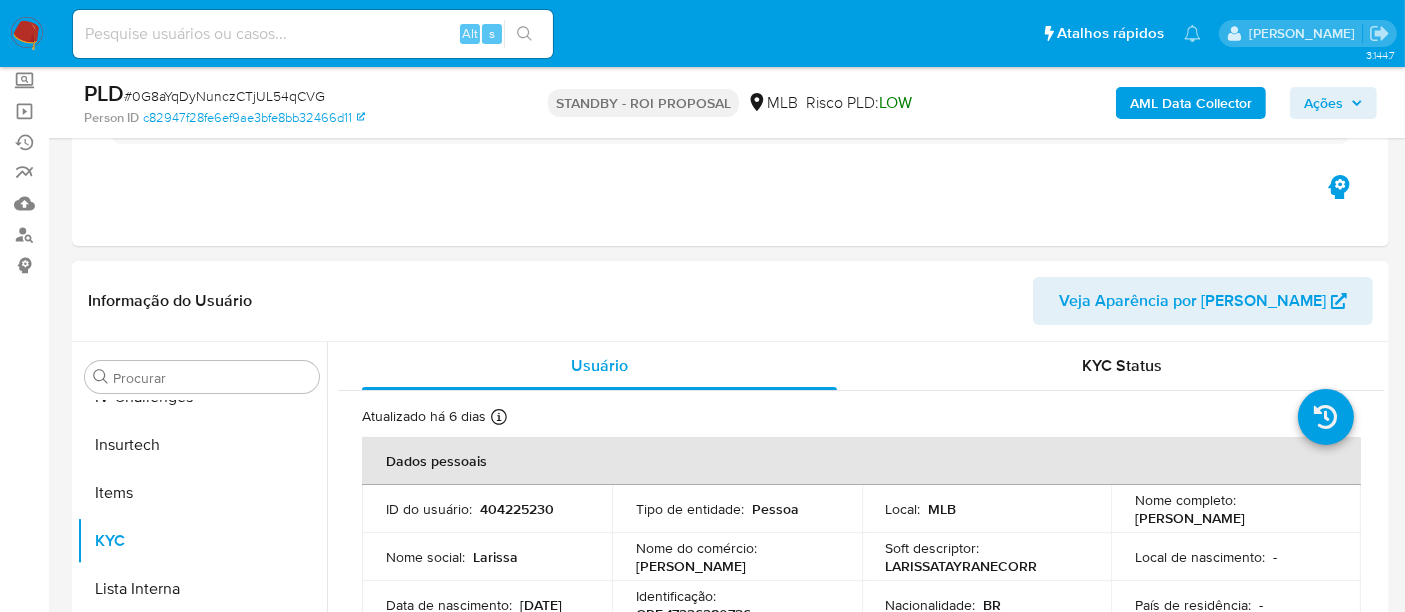 scroll, scrollTop: 333, scrollLeft: 0, axis: vertical 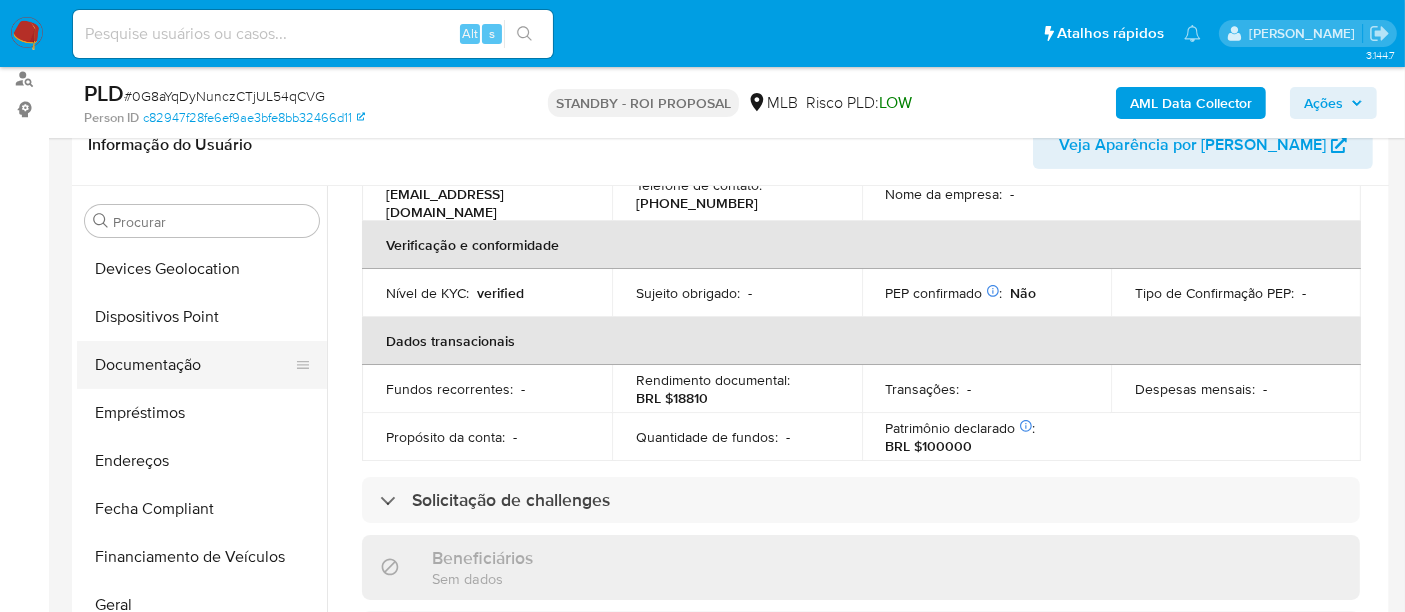 click on "Documentação" at bounding box center [194, 365] 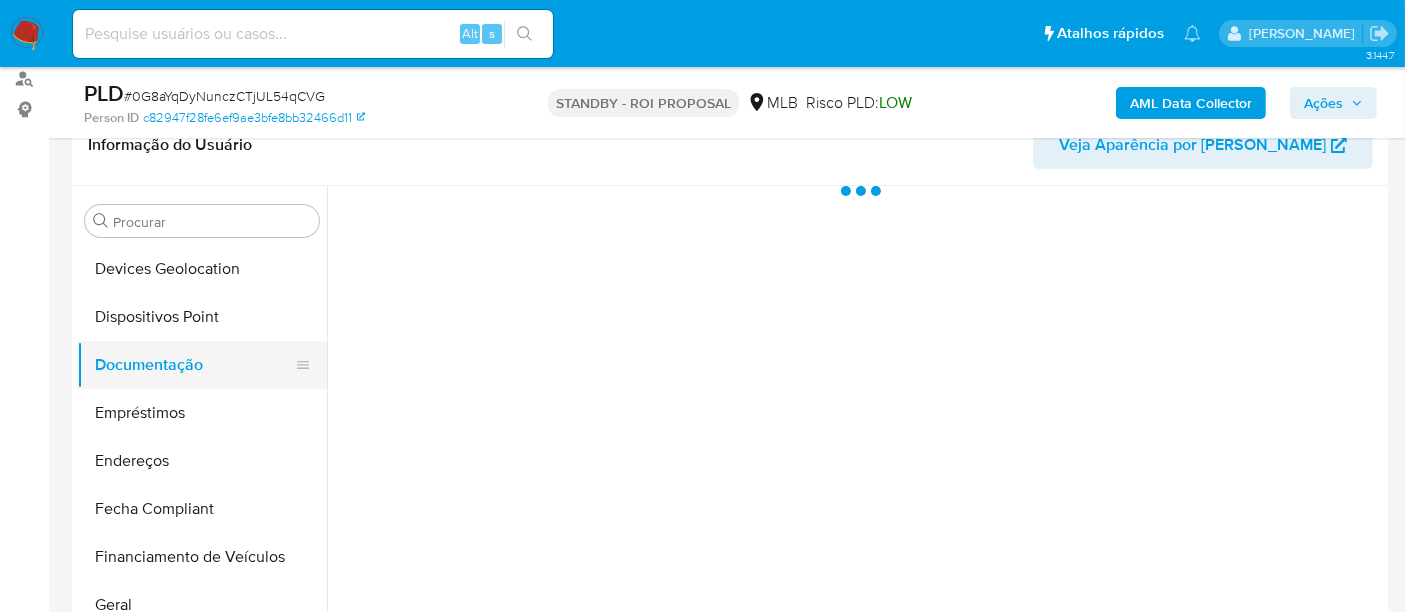 scroll, scrollTop: 0, scrollLeft: 0, axis: both 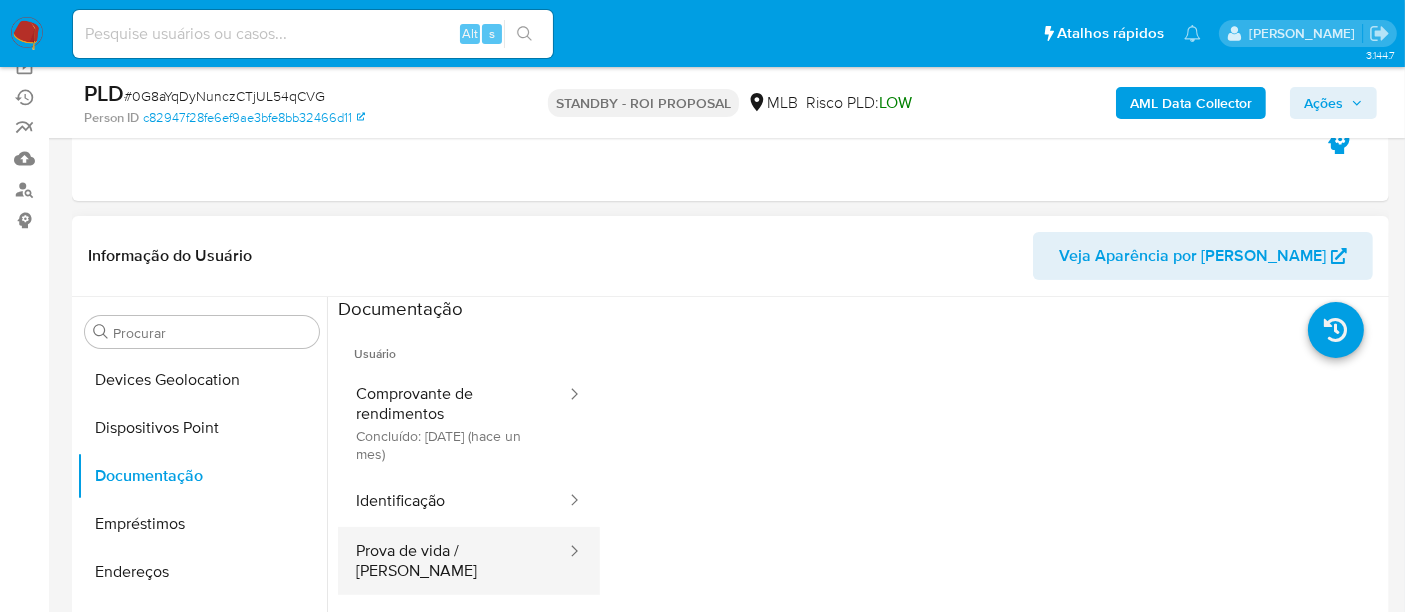 click on "Prova de vida / [PERSON_NAME]" at bounding box center (453, 561) 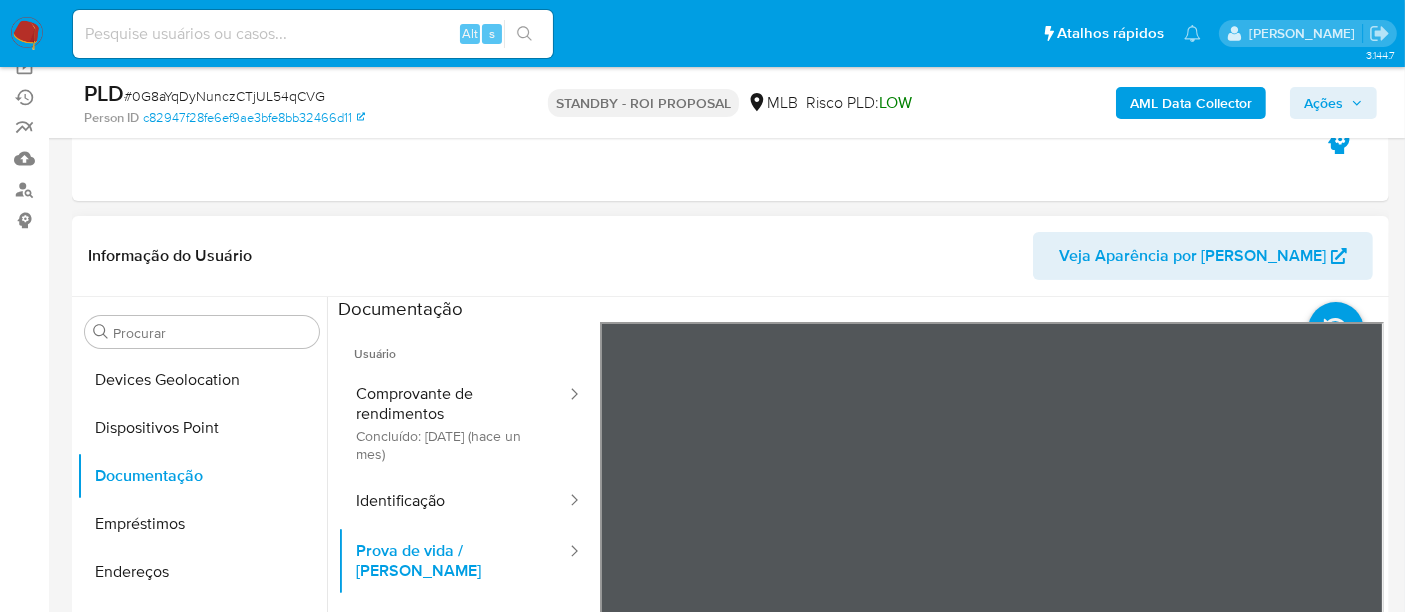 drag, startPoint x: 1085, startPoint y: 410, endPoint x: 1087, endPoint y: 382, distance: 28.071337 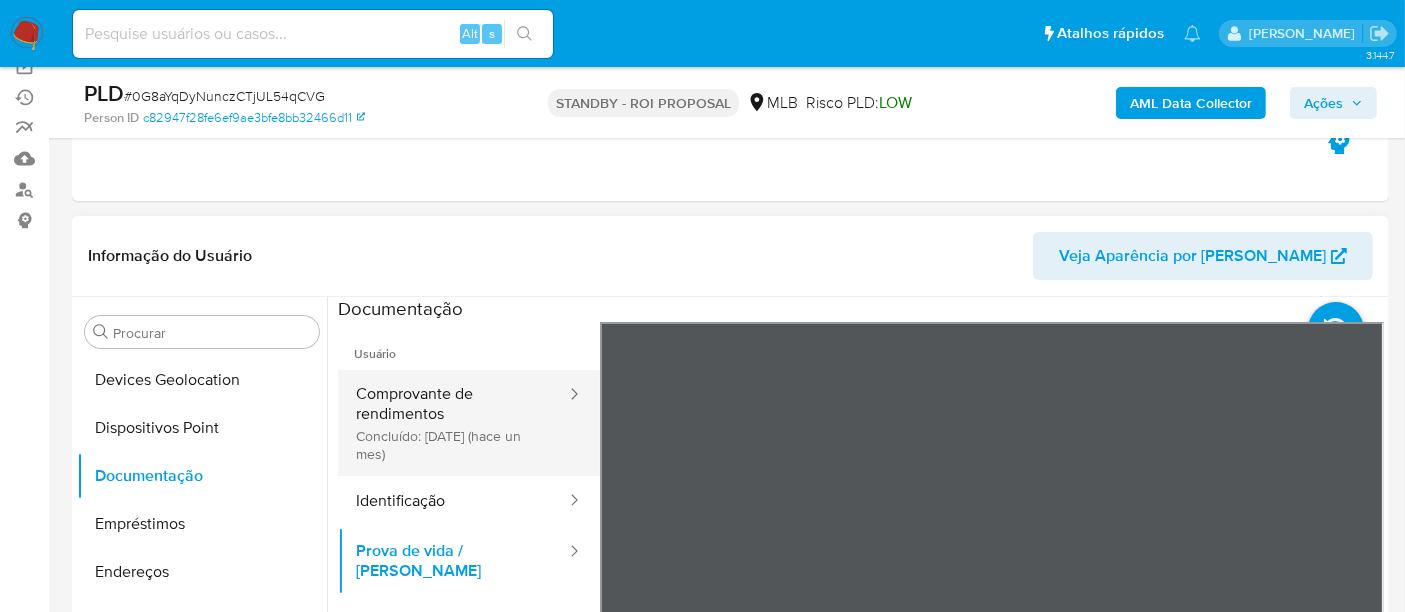 click on "Comprovante de rendimentos Concluído: [DATE] (hace un mes)" at bounding box center [453, 423] 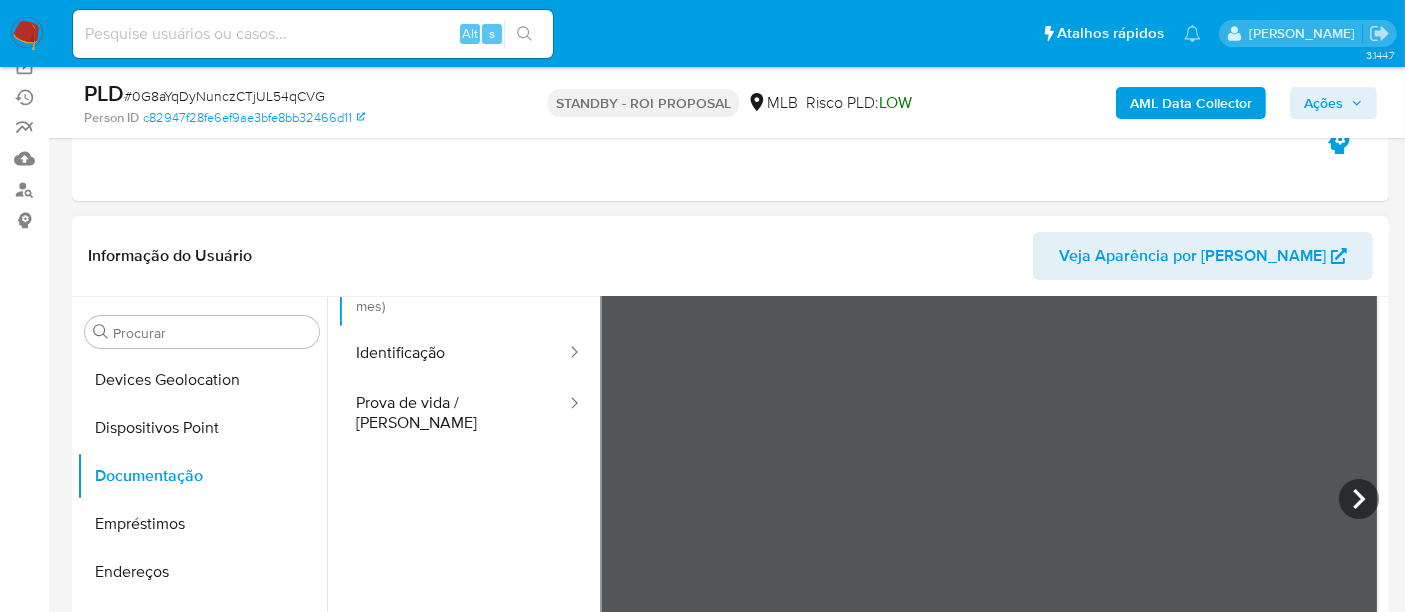 scroll, scrollTop: 174, scrollLeft: 0, axis: vertical 